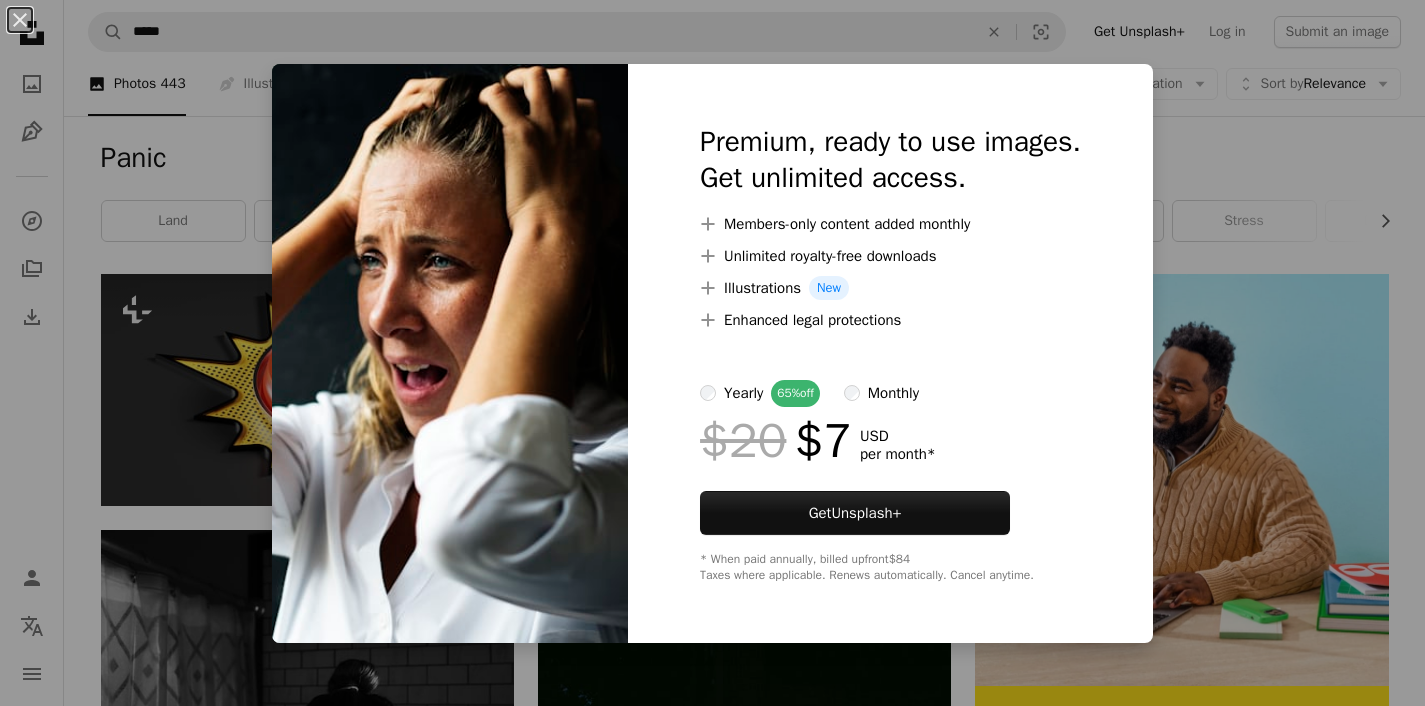 scroll, scrollTop: 6234, scrollLeft: 0, axis: vertical 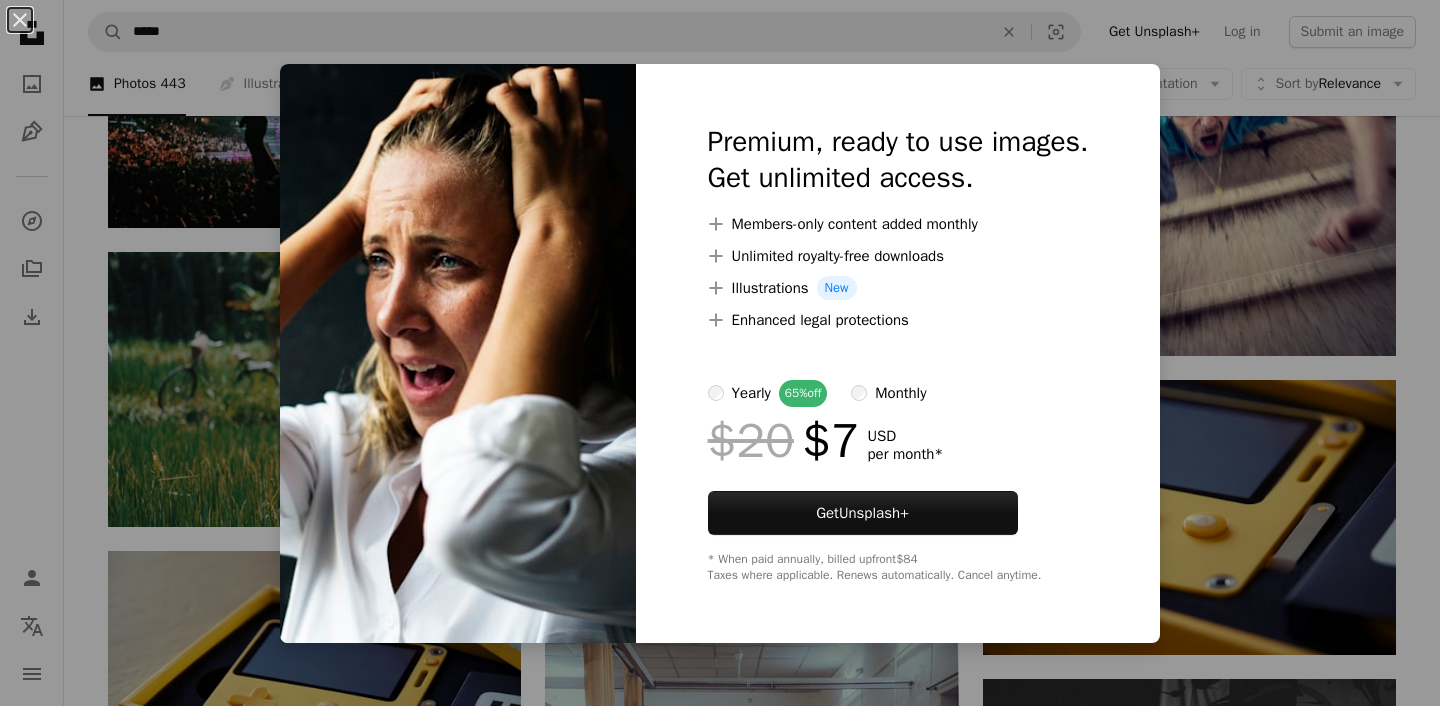 click on "monthly" at bounding box center (900, 393) 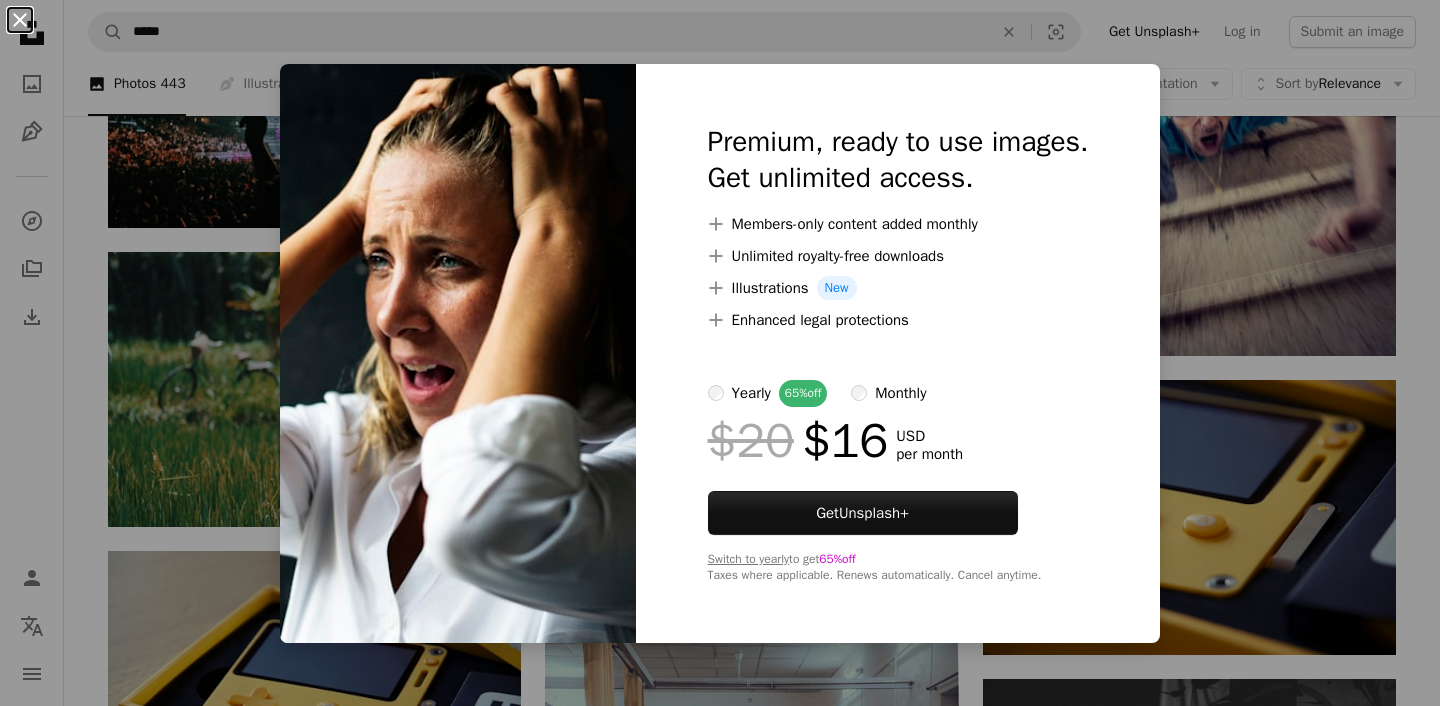 click on "An X shape" at bounding box center (20, 20) 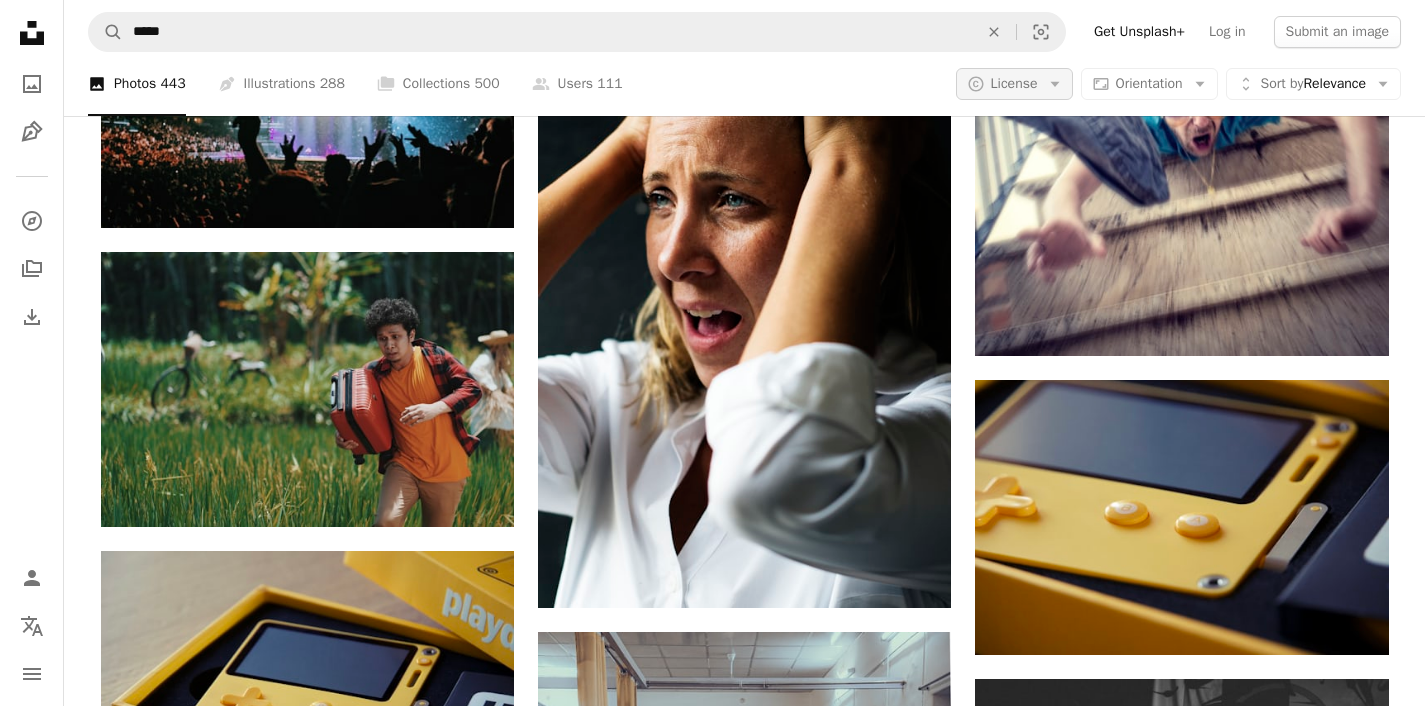 click on "License" at bounding box center [1014, 83] 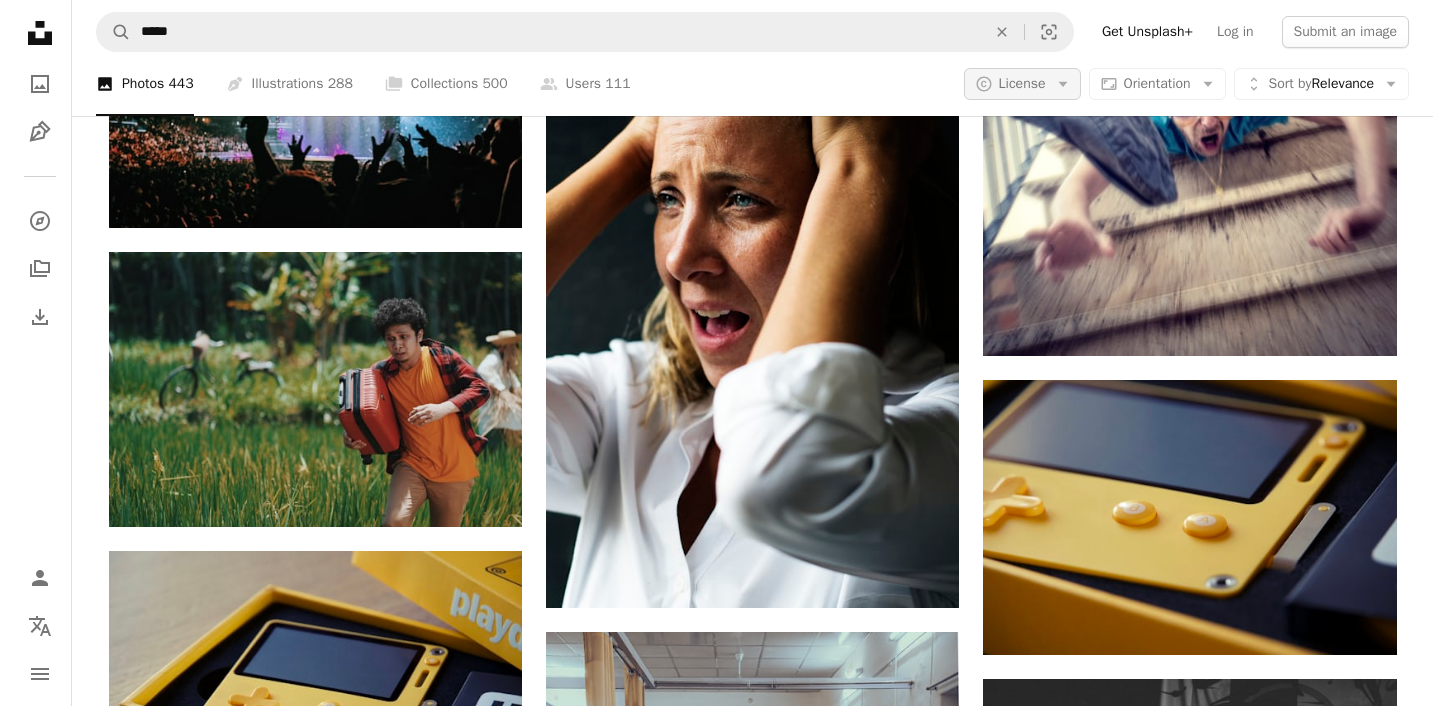 scroll, scrollTop: 0, scrollLeft: 0, axis: both 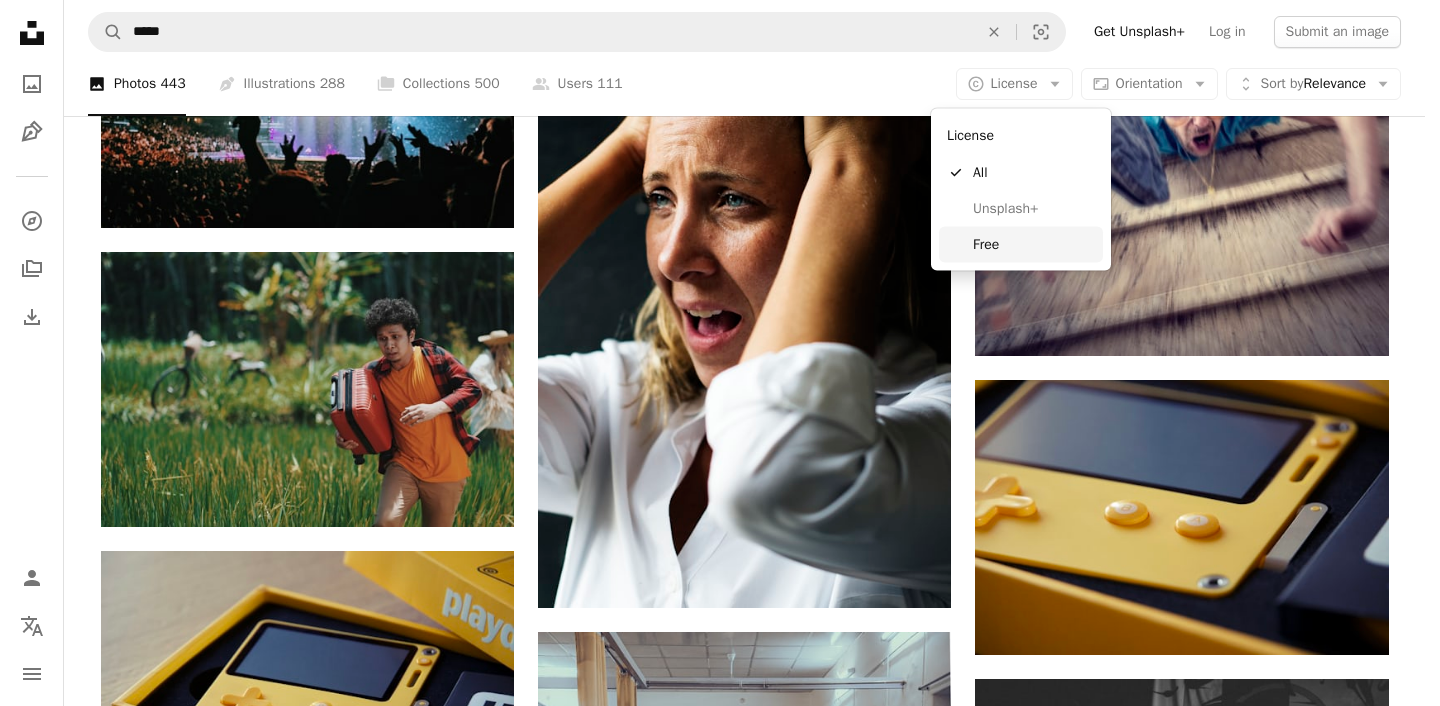 click on "Free" at bounding box center [1034, 244] 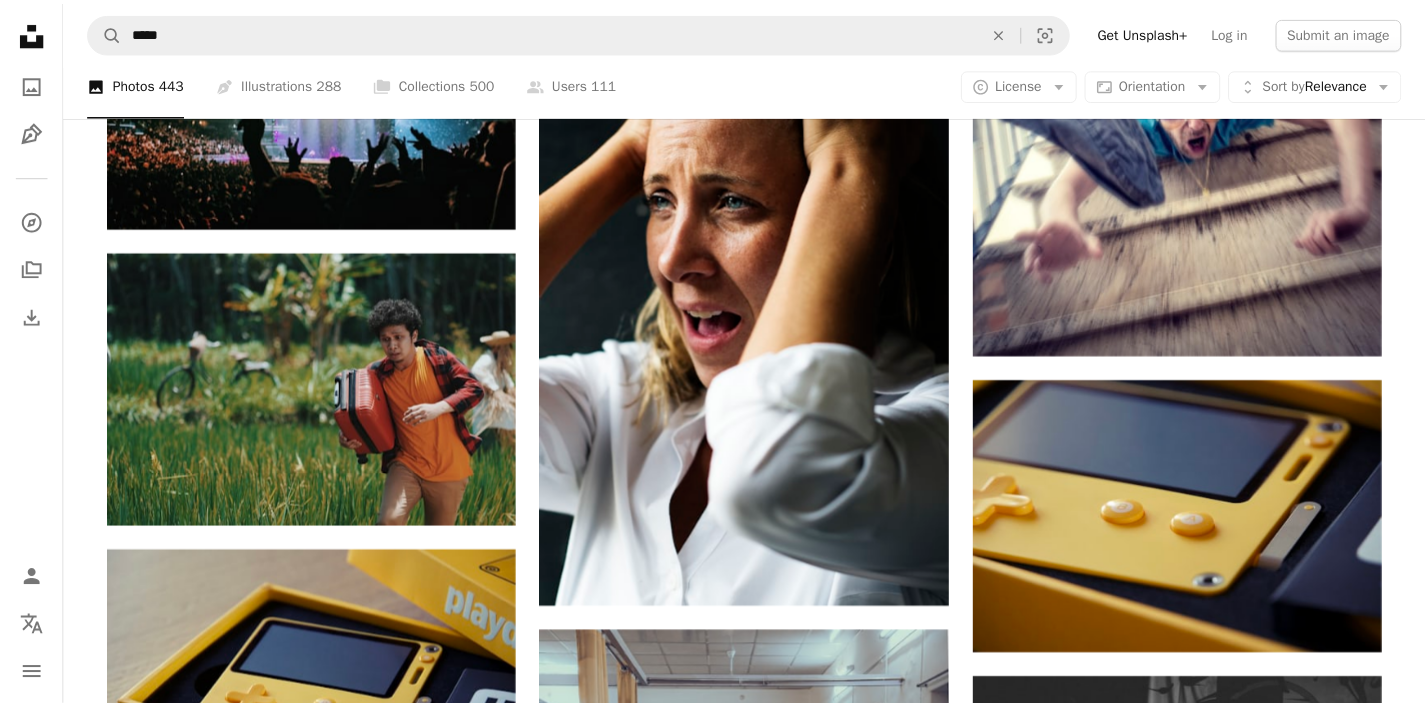 scroll, scrollTop: 6234, scrollLeft: 0, axis: vertical 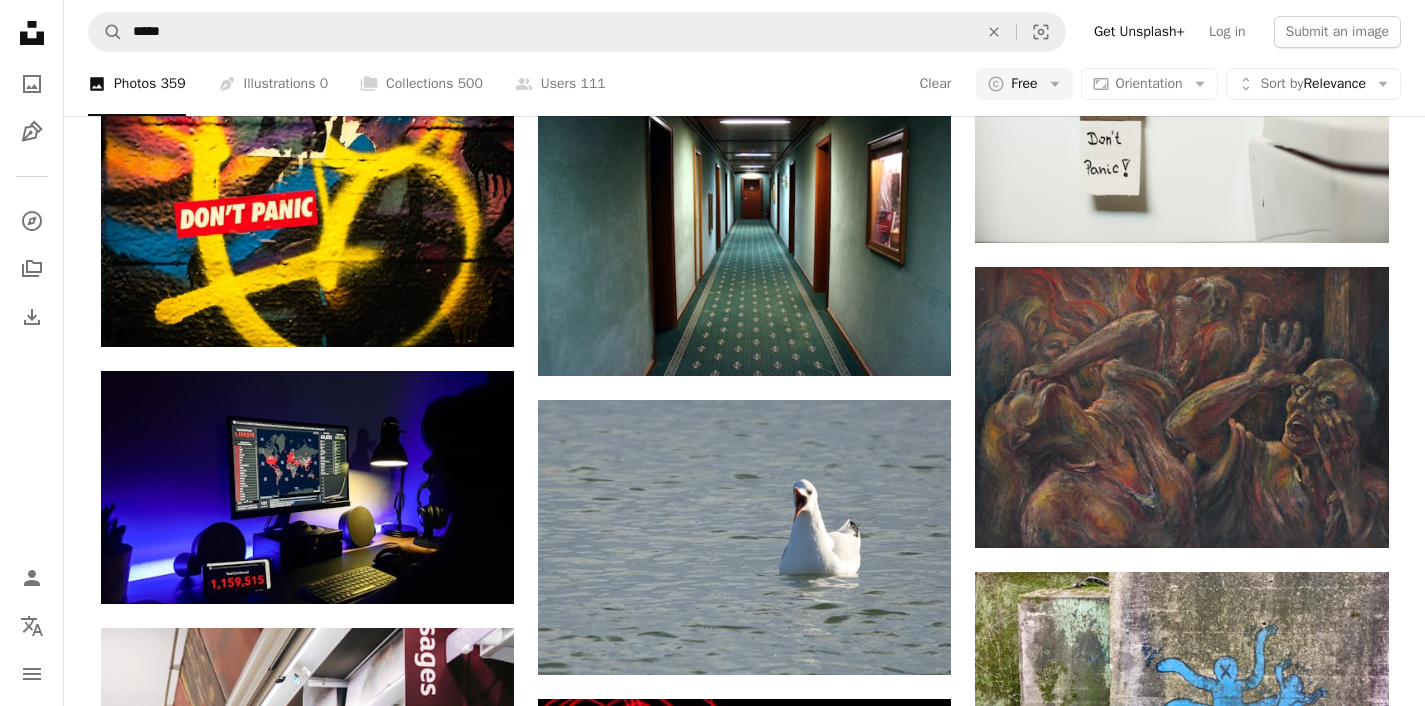 click at bounding box center (307, 23203) 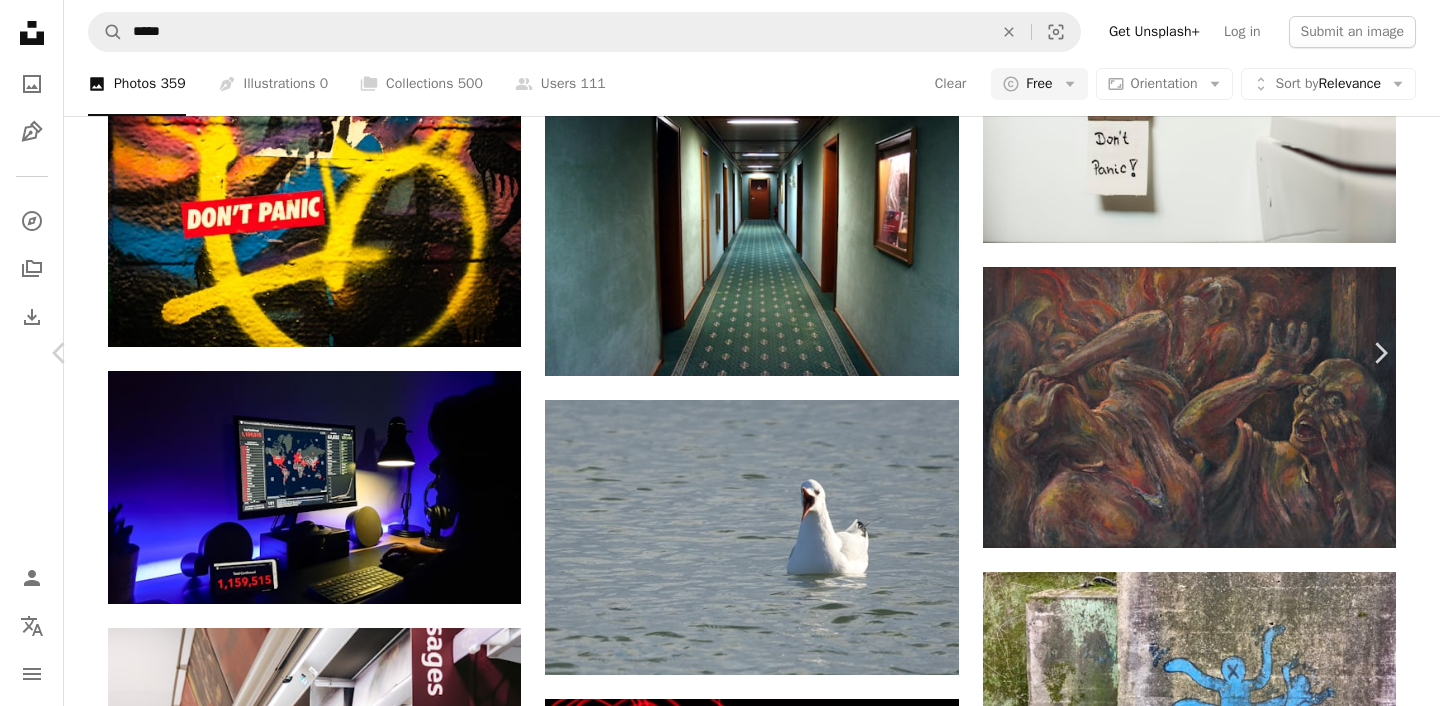 type 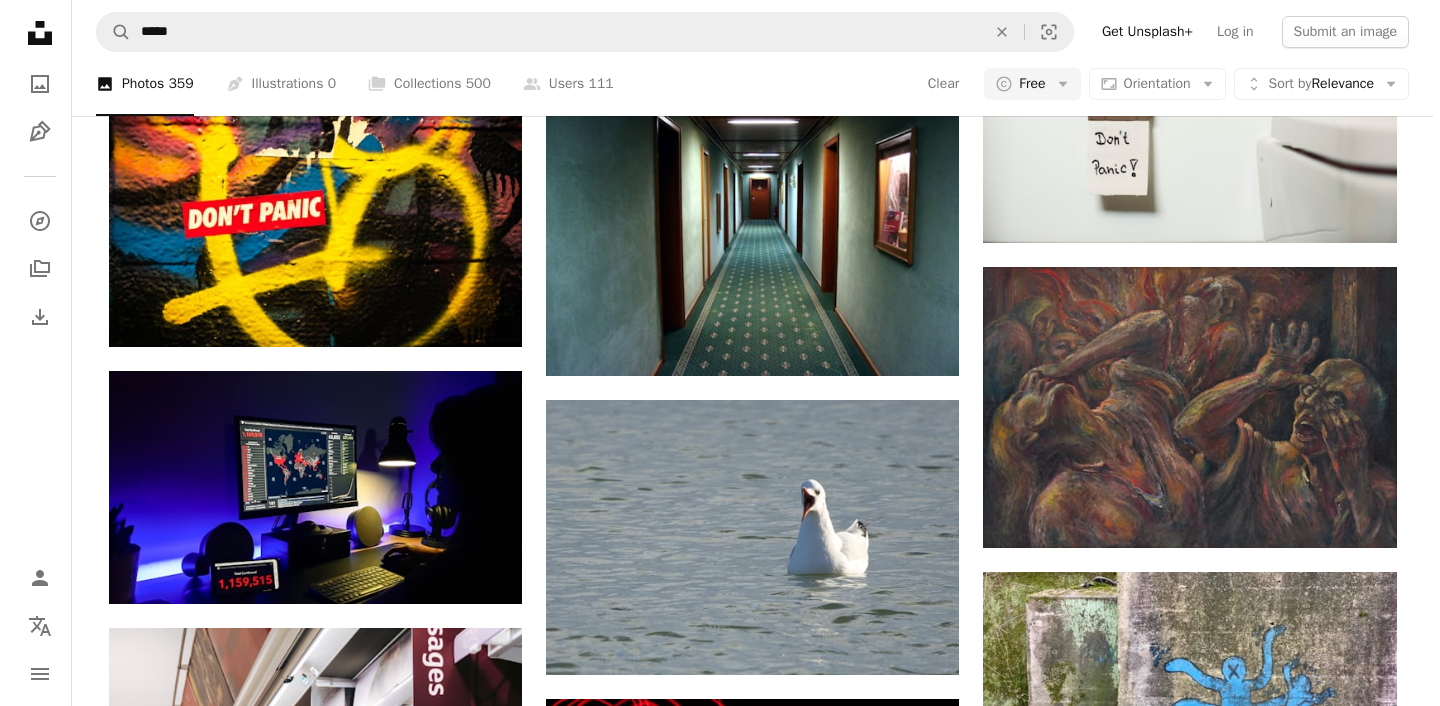 scroll, scrollTop: 33759, scrollLeft: 0, axis: vertical 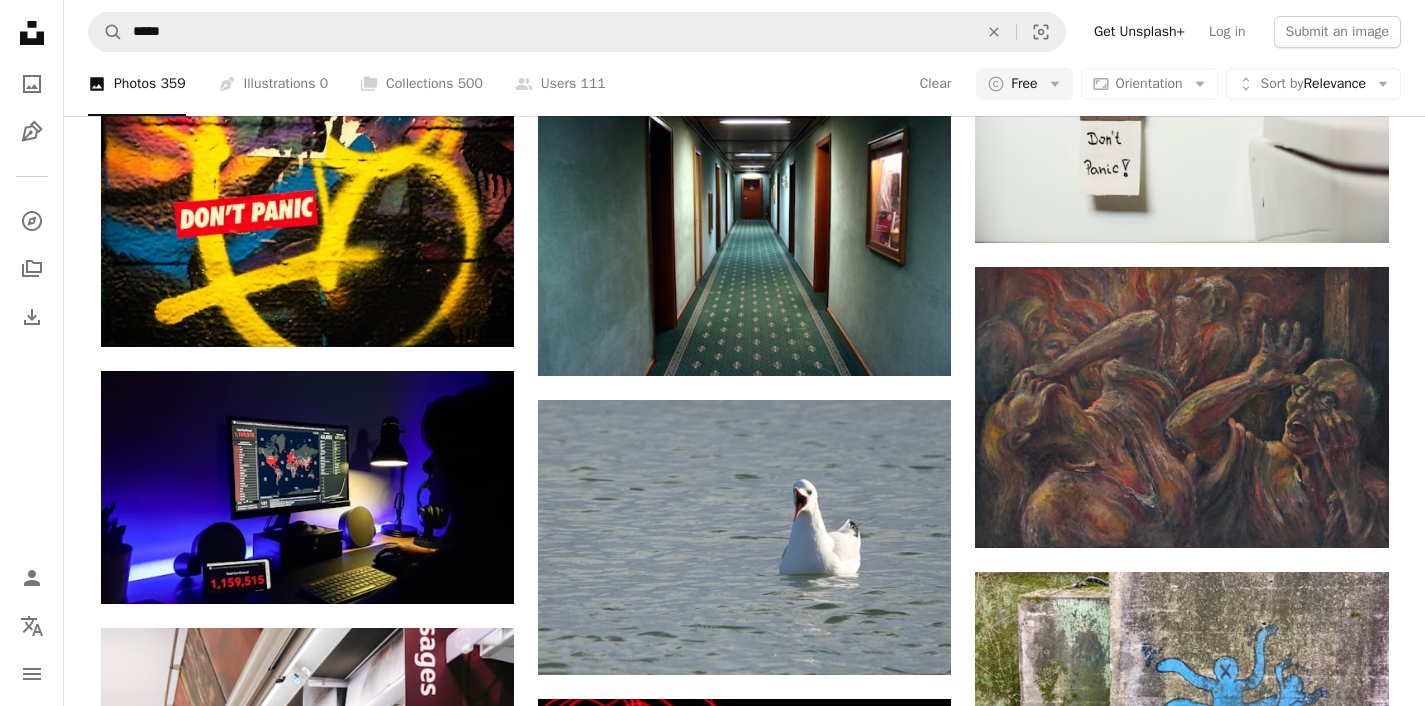 click at bounding box center (307, 28528) 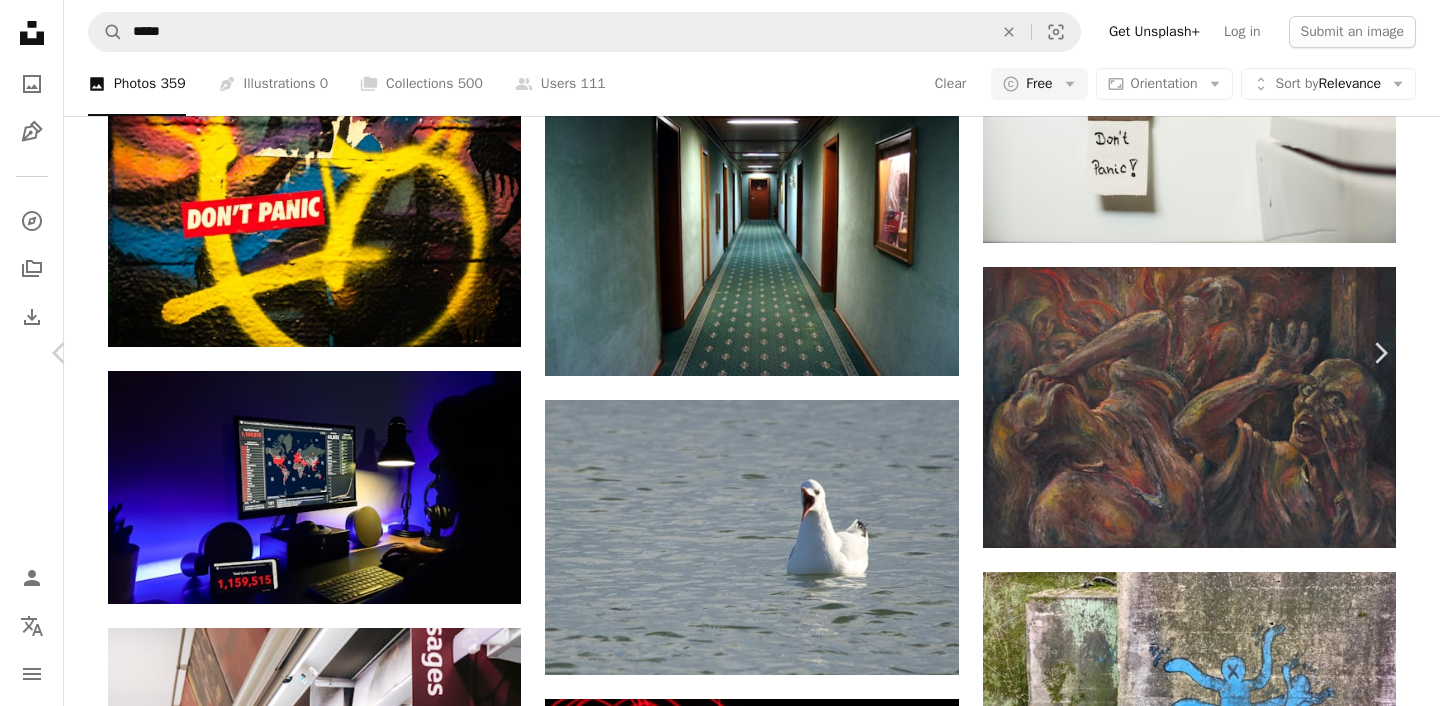 click on "Klara Kulikova" at bounding box center (237, 34122) 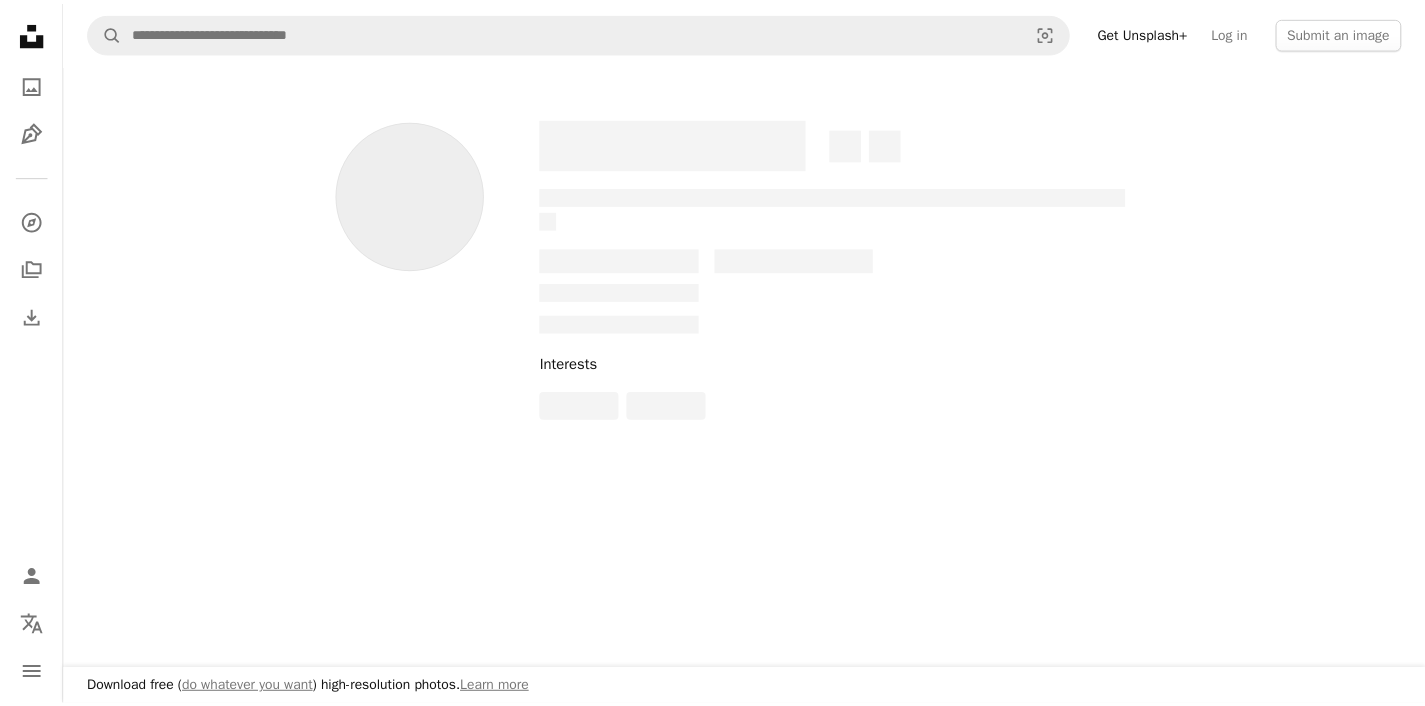 scroll, scrollTop: 0, scrollLeft: 0, axis: both 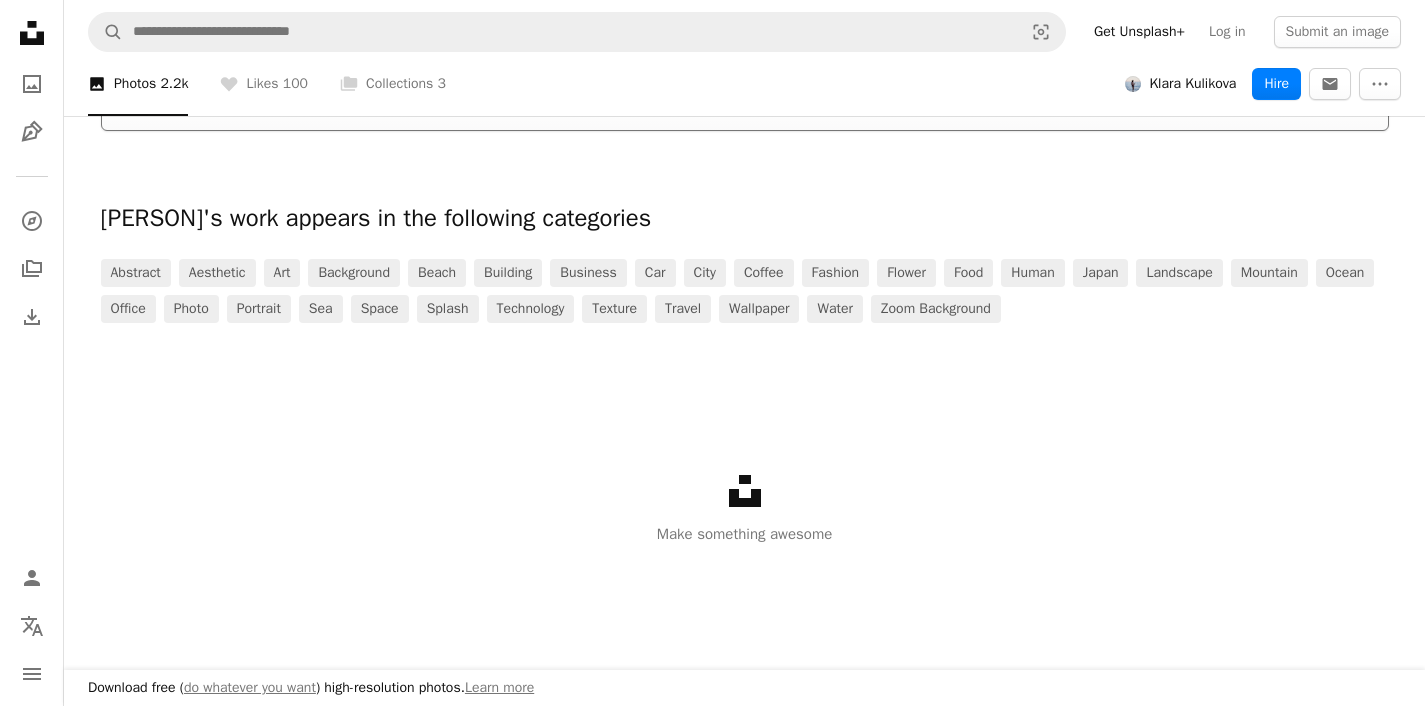 click on "Load more" at bounding box center (745, 99) 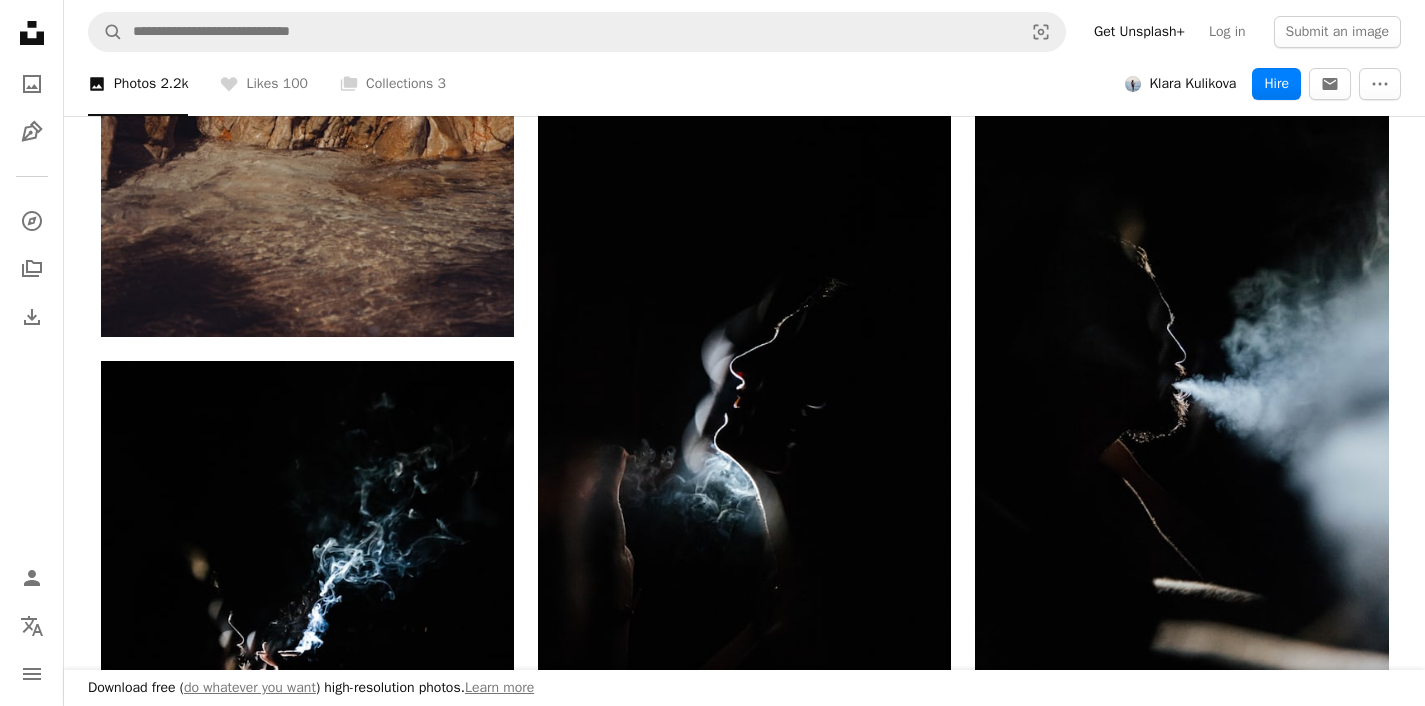 scroll, scrollTop: 7088, scrollLeft: 0, axis: vertical 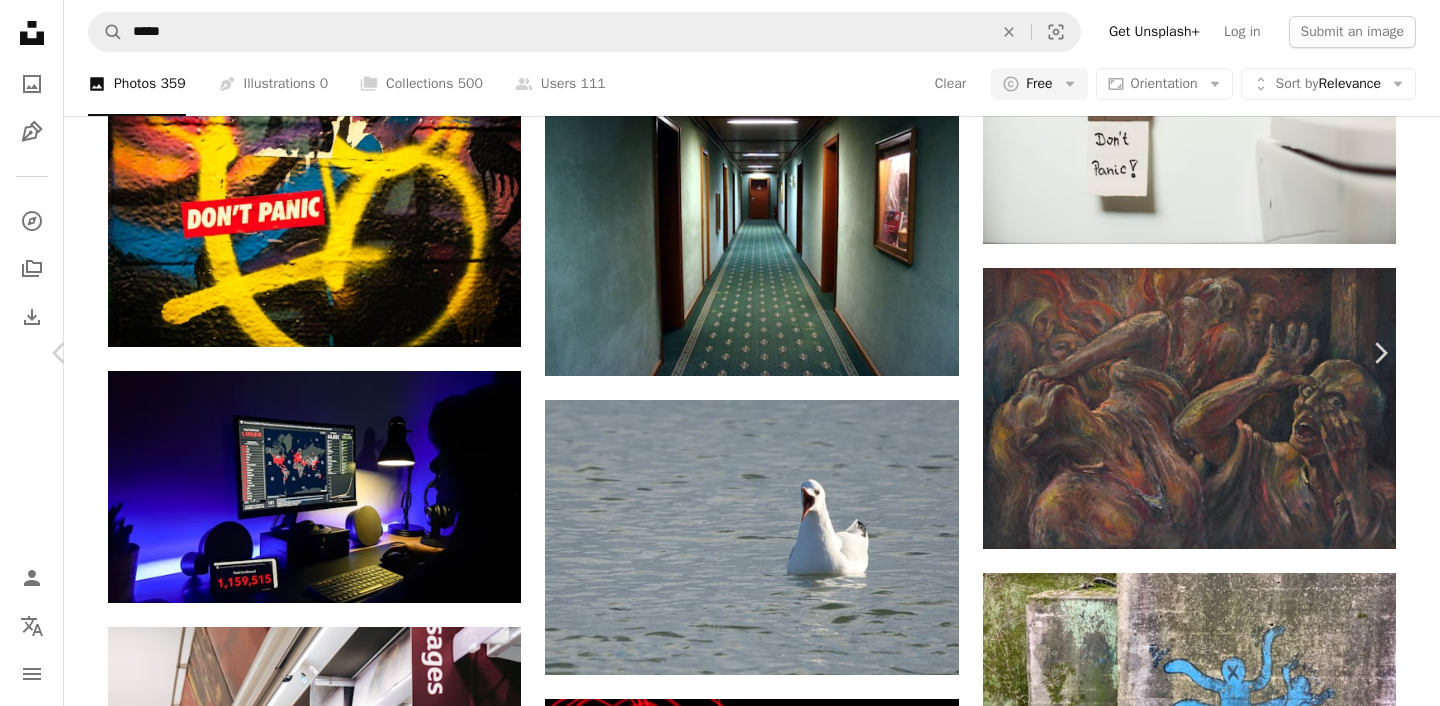 click on "An X shape" at bounding box center [20, 20] 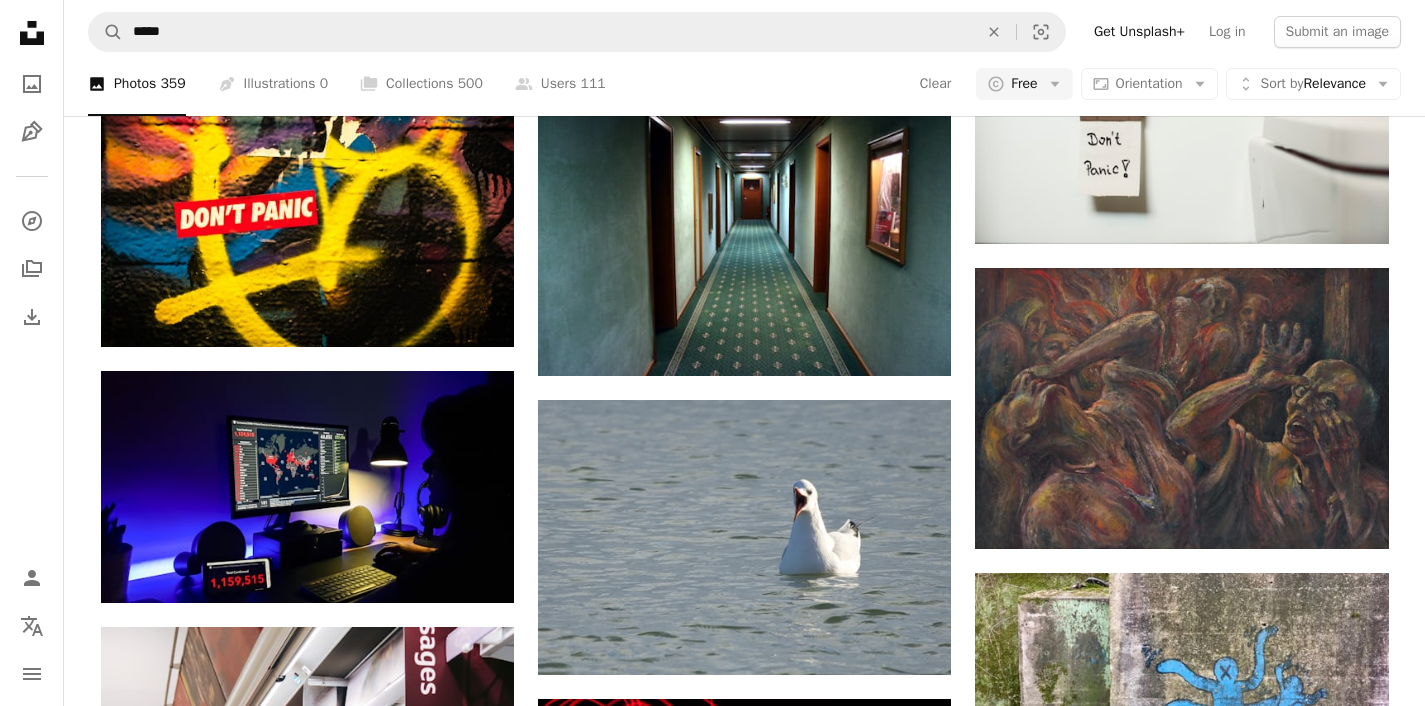 scroll, scrollTop: 444, scrollLeft: 0, axis: vertical 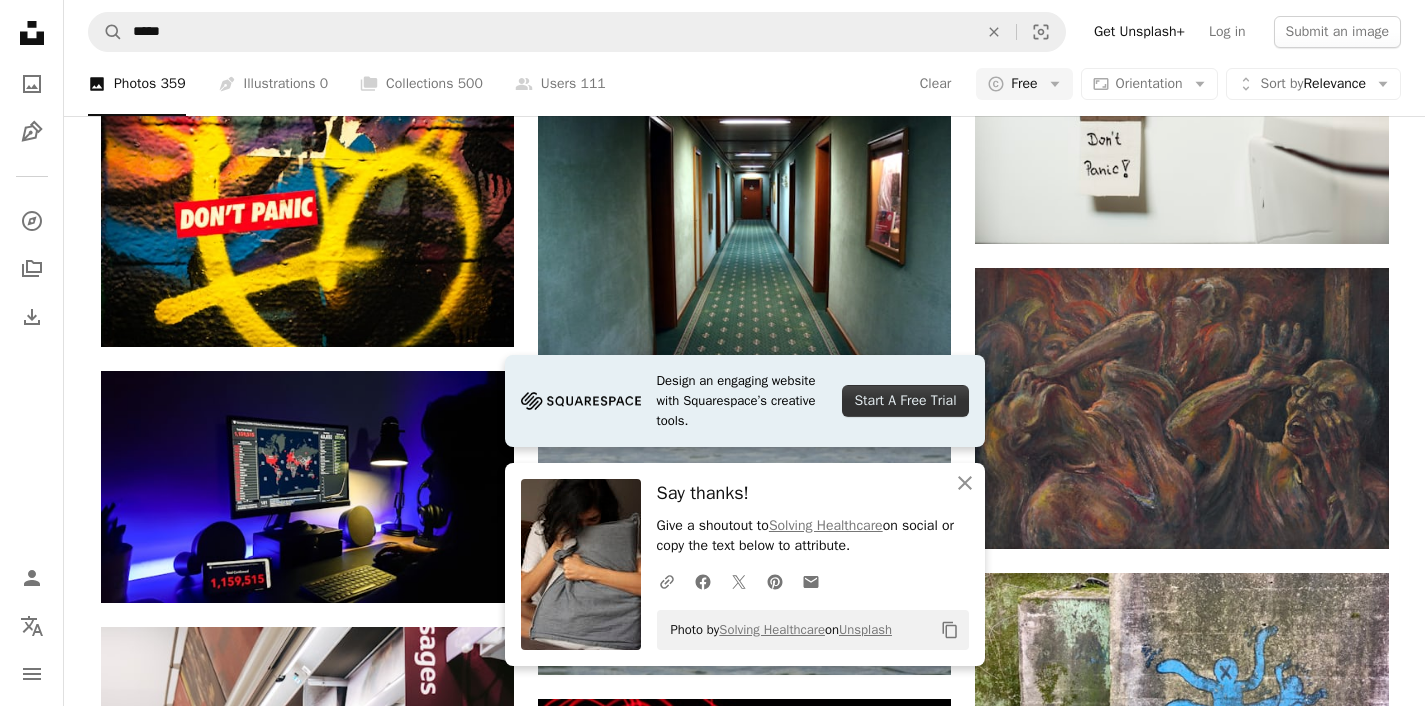 click on "Copy content" 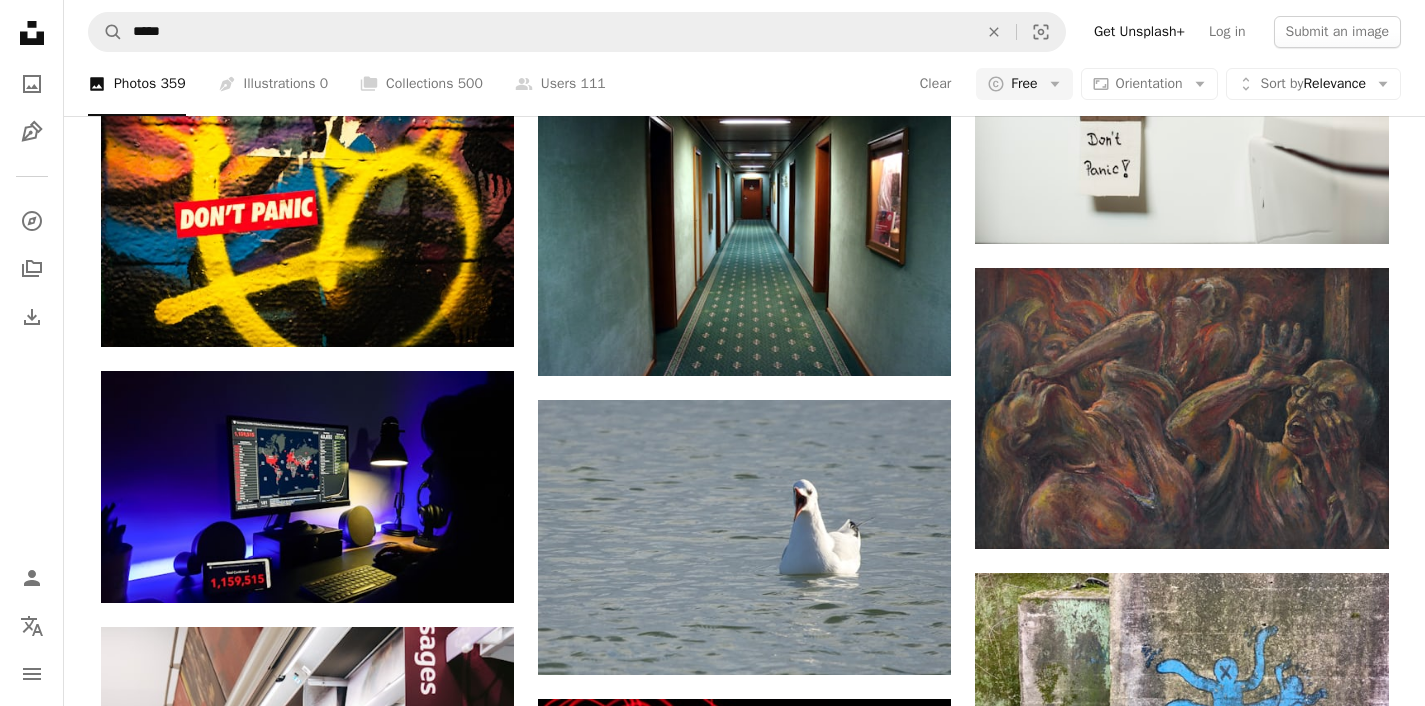 scroll, scrollTop: 24189, scrollLeft: 0, axis: vertical 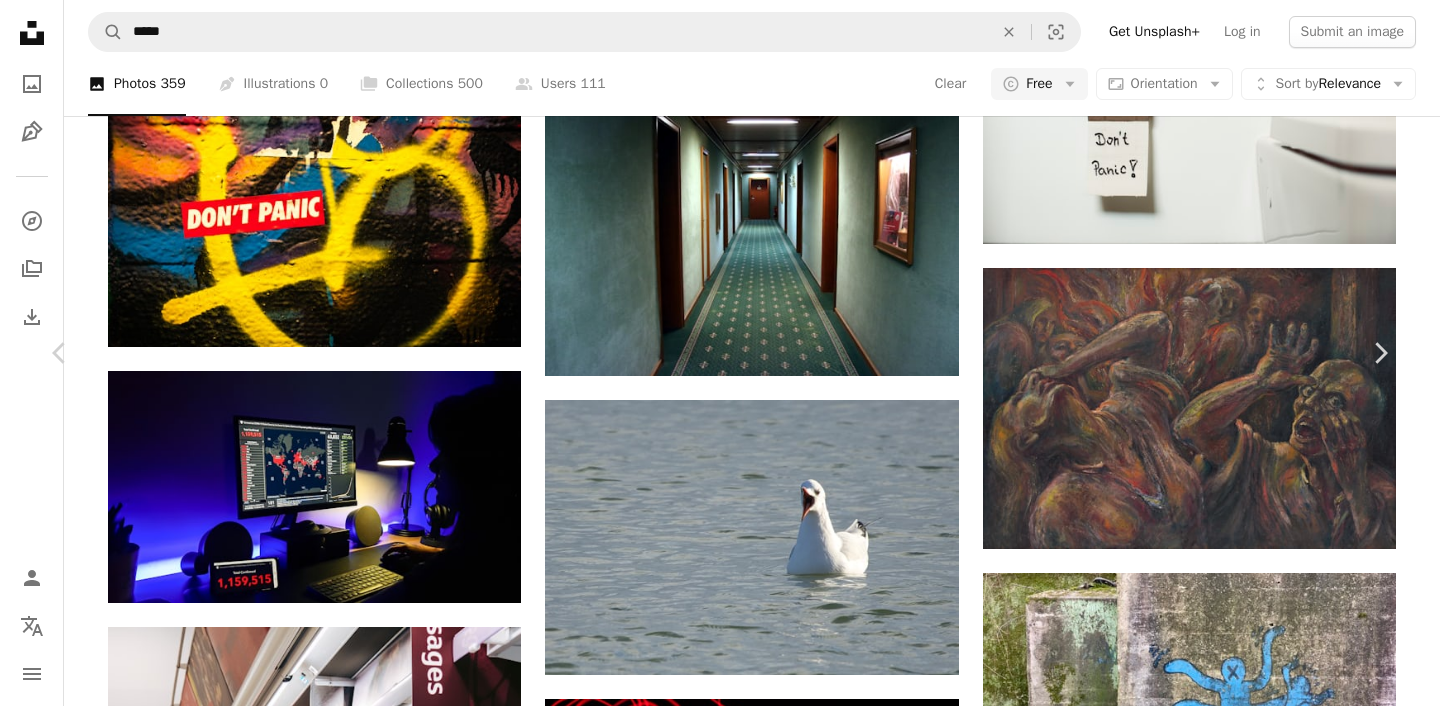 click on "An X shape" at bounding box center [20, 20] 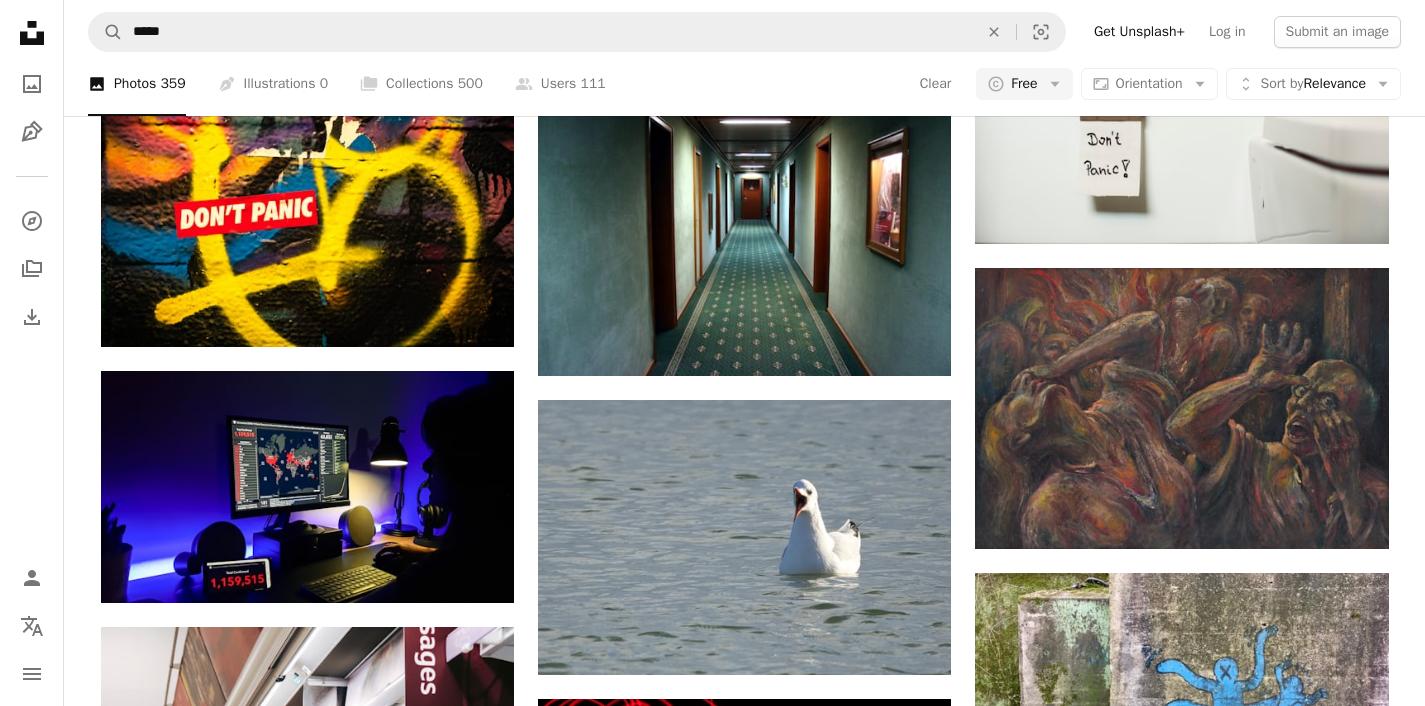scroll, scrollTop: 49461, scrollLeft: 0, axis: vertical 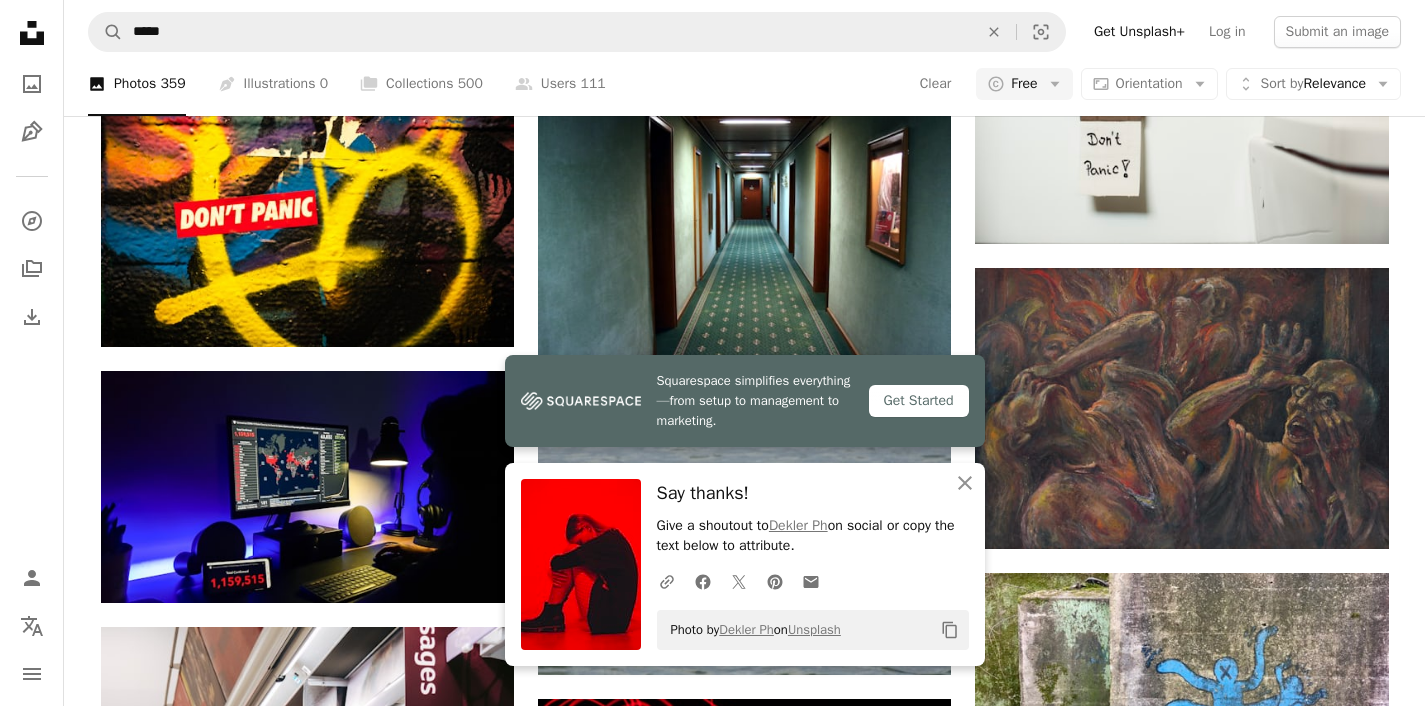 click on "Copy content" 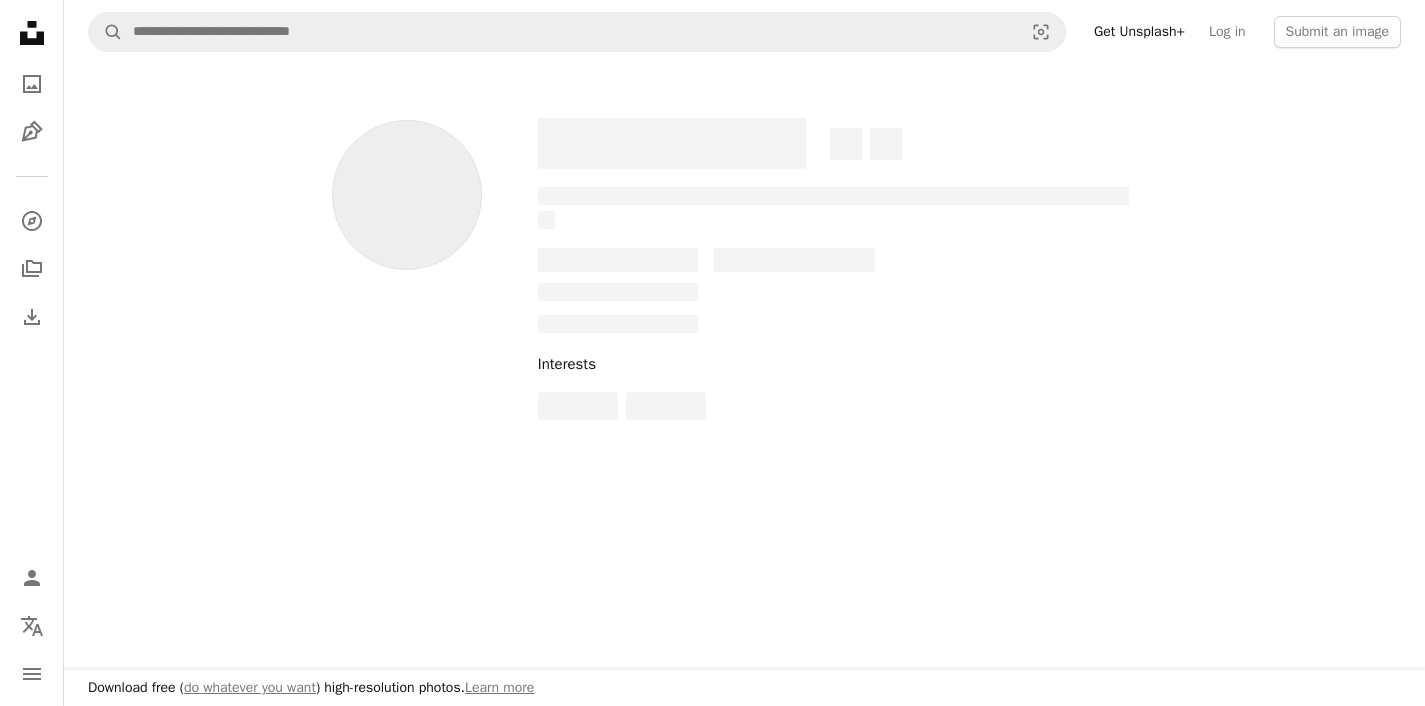 scroll, scrollTop: 0, scrollLeft: 0, axis: both 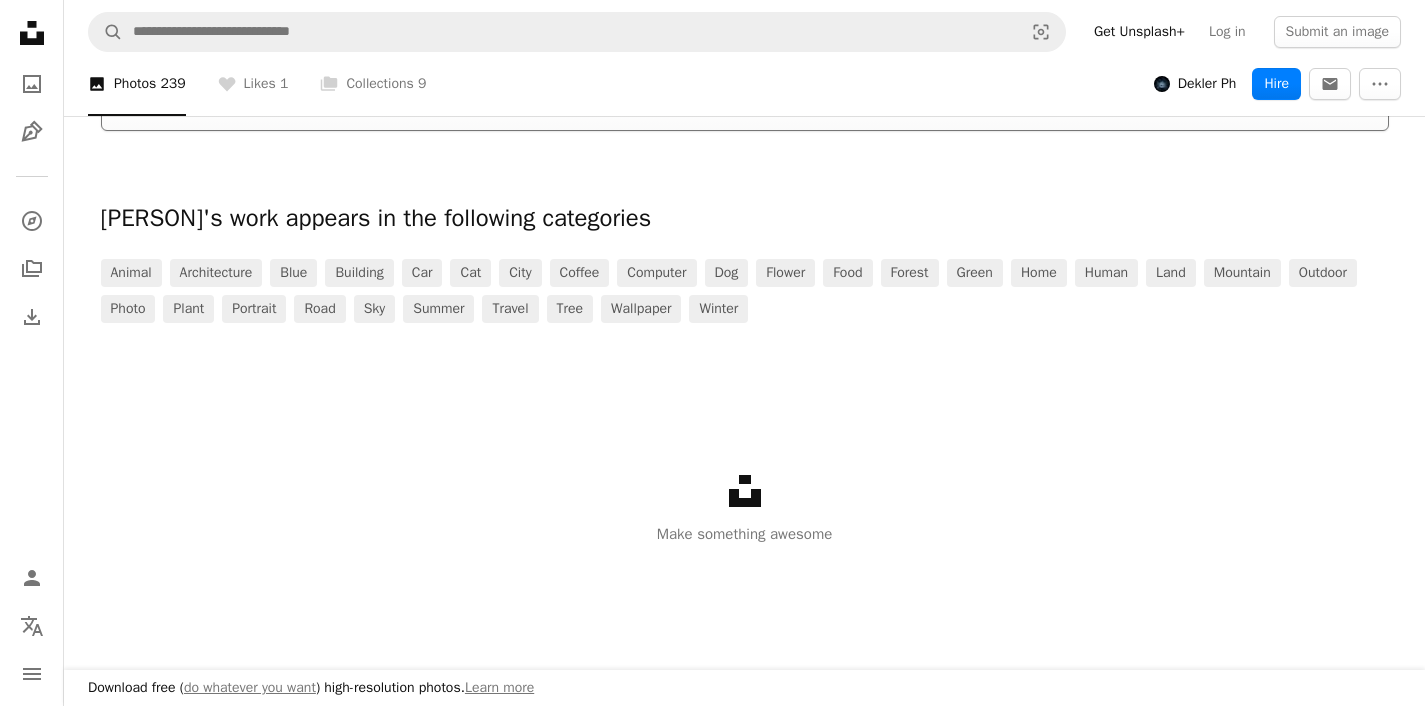 click on "Load more" at bounding box center [745, 99] 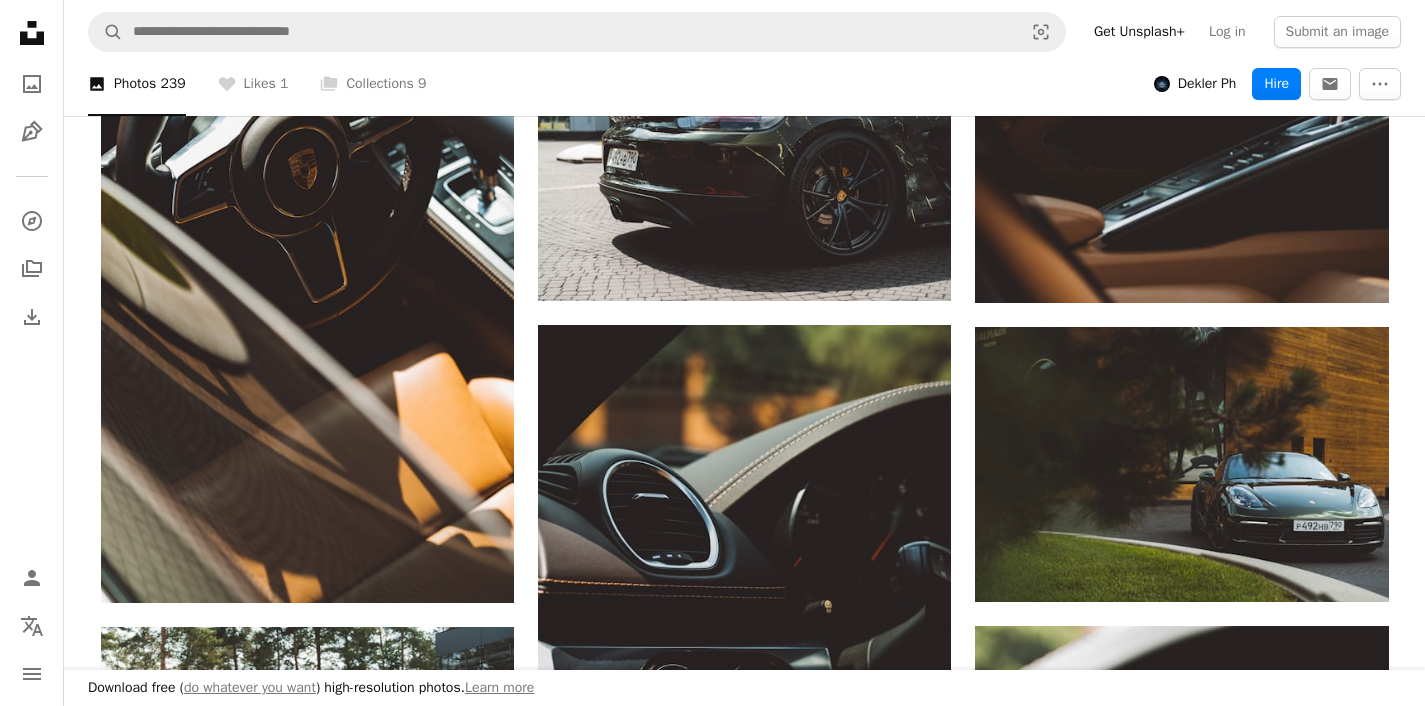 scroll, scrollTop: 27125, scrollLeft: 0, axis: vertical 